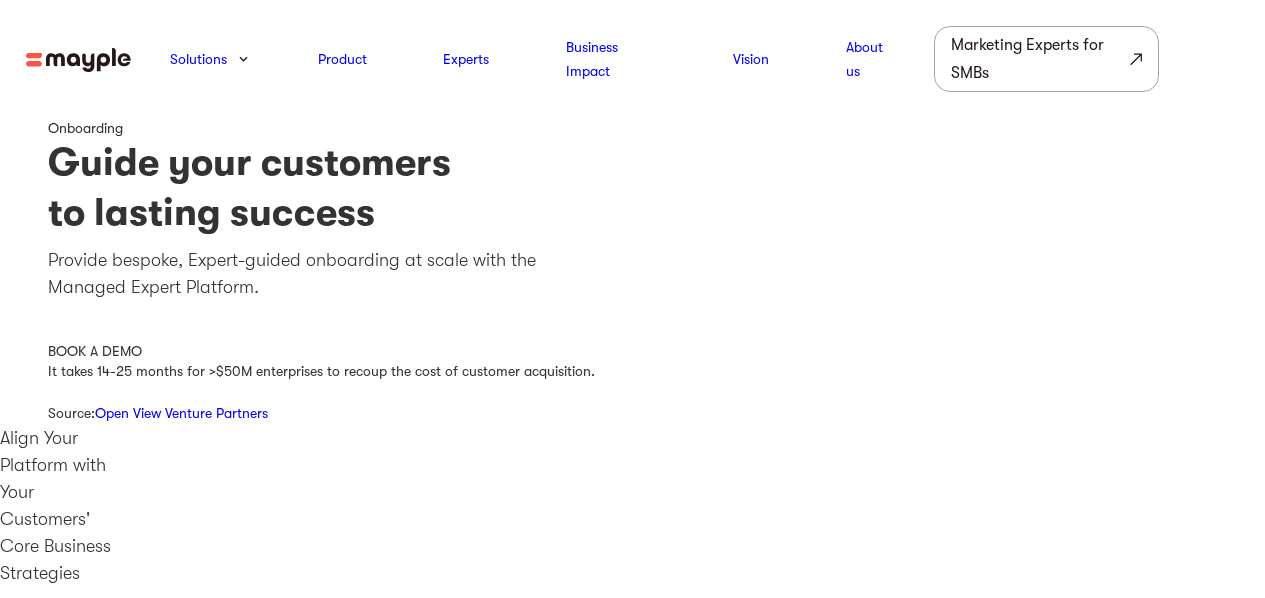 scroll, scrollTop: 0, scrollLeft: 0, axis: both 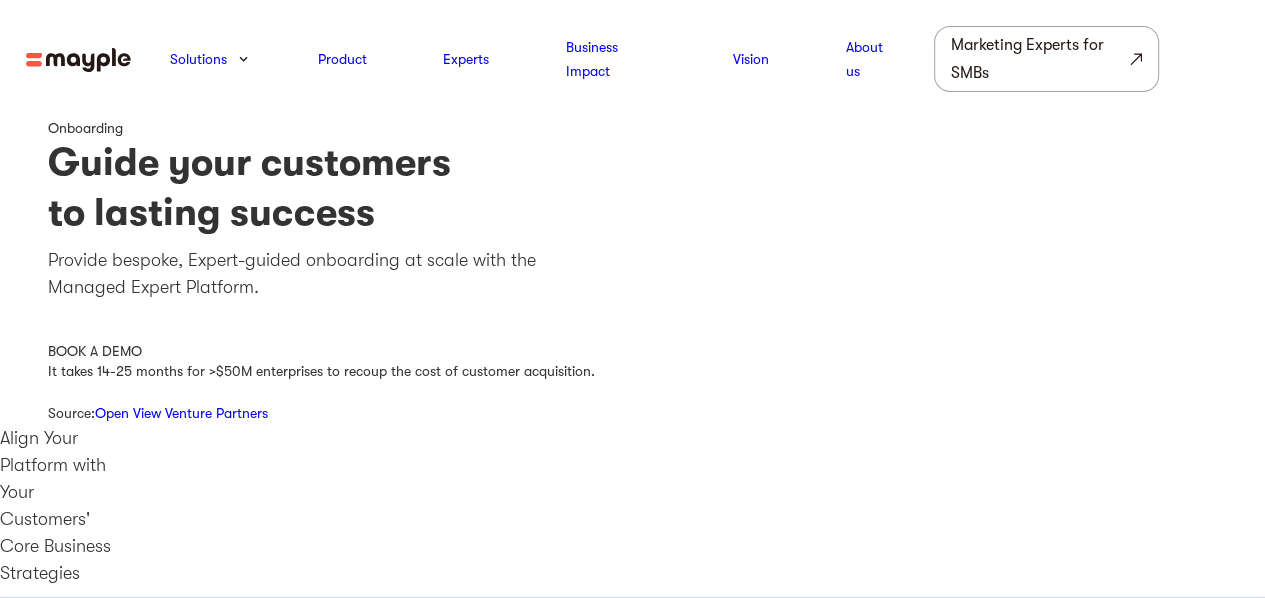 click on "Guide your customers   to lasting
success" at bounding box center (633, 187) 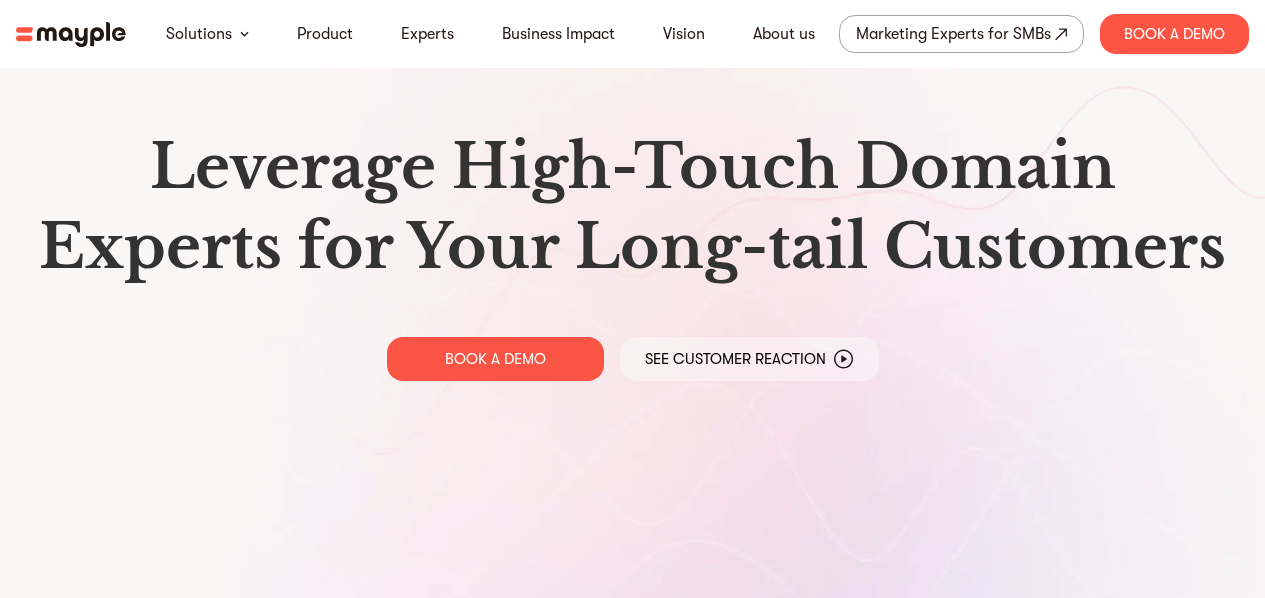 scroll, scrollTop: 0, scrollLeft: 0, axis: both 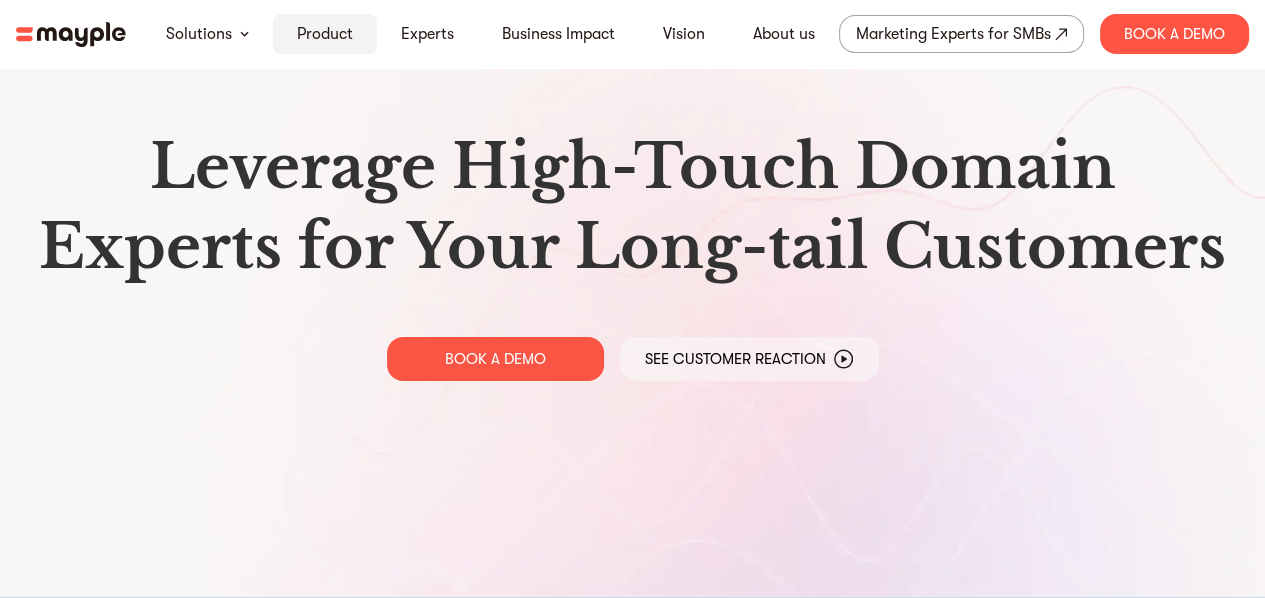 click on "Product" at bounding box center [325, 34] 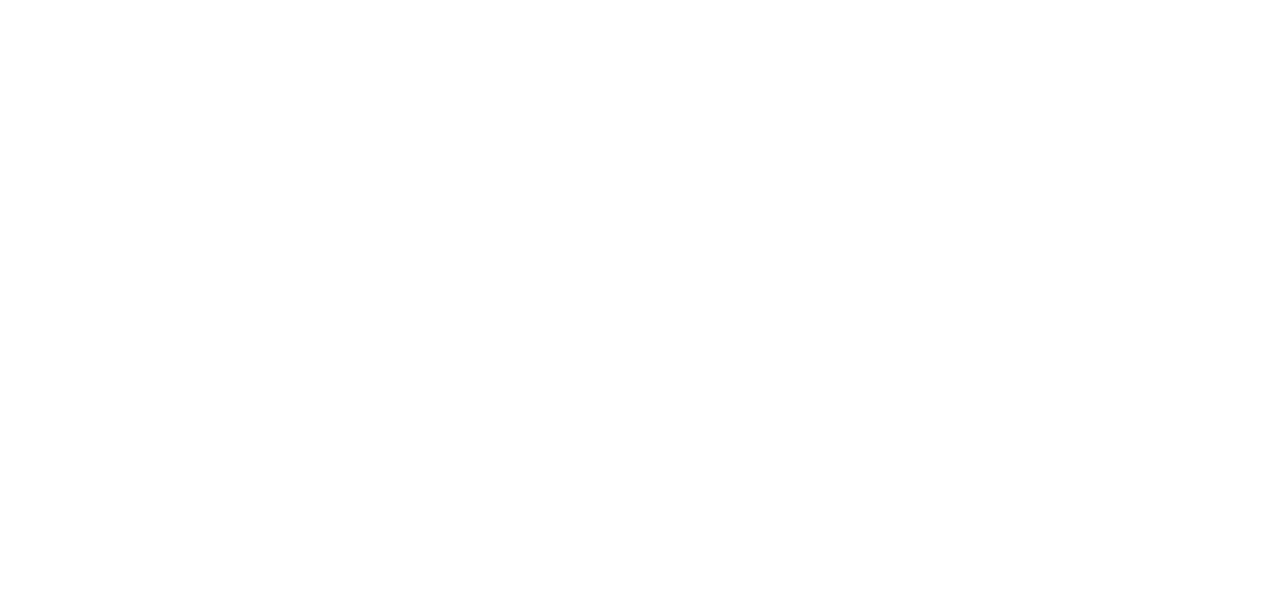 scroll, scrollTop: 0, scrollLeft: 0, axis: both 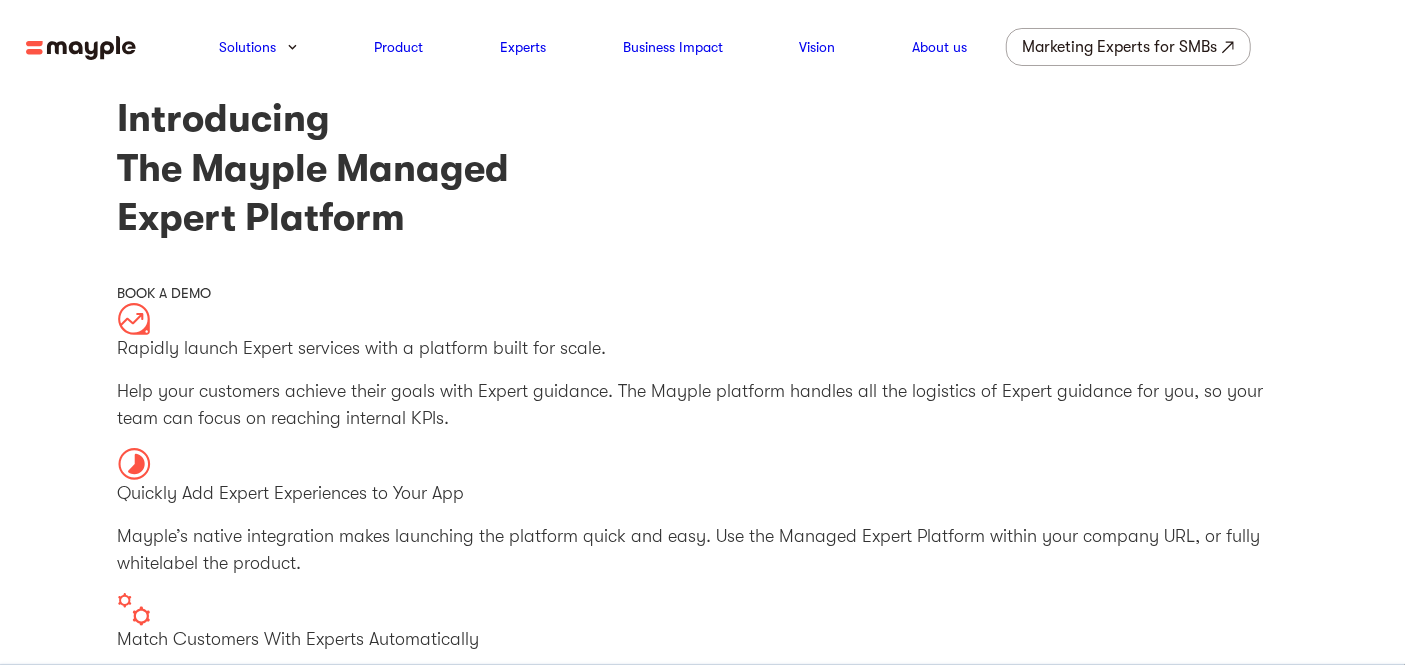 drag, startPoint x: 1240, startPoint y: 3, endPoint x: 772, endPoint y: 180, distance: 500.35287 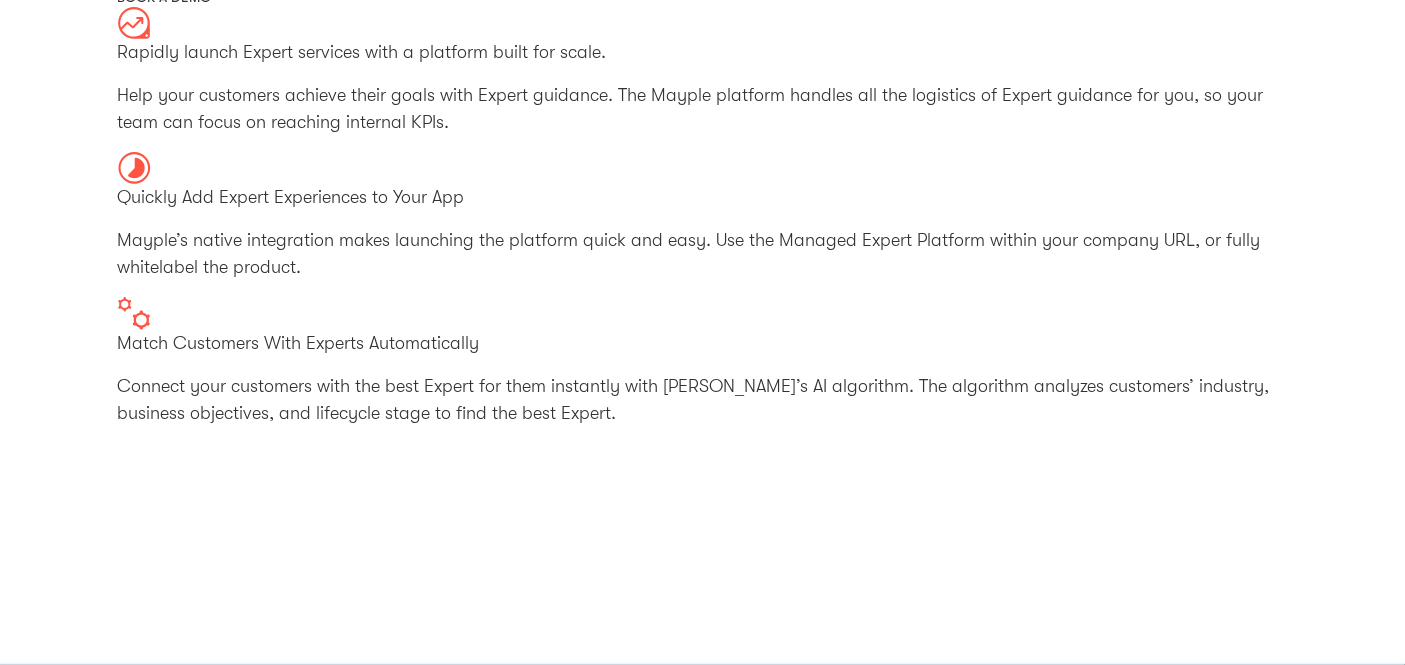 scroll, scrollTop: 0, scrollLeft: 0, axis: both 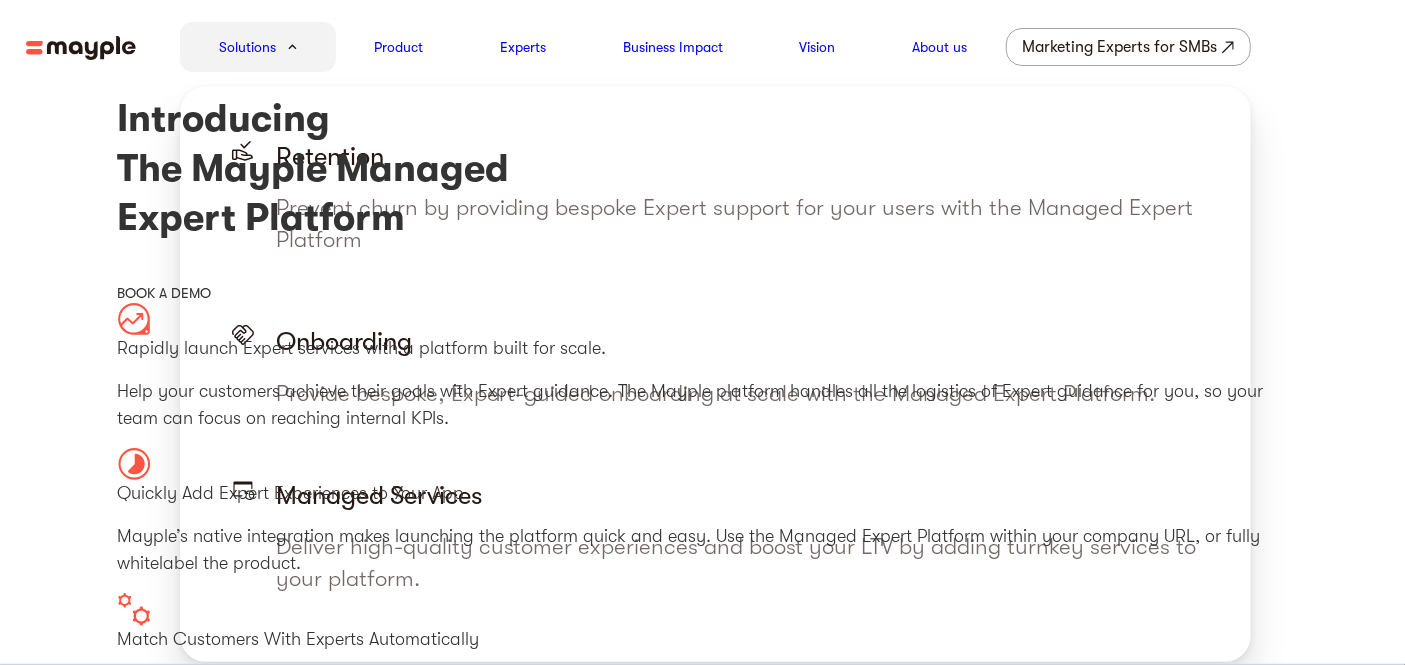 click at bounding box center (292, 47) 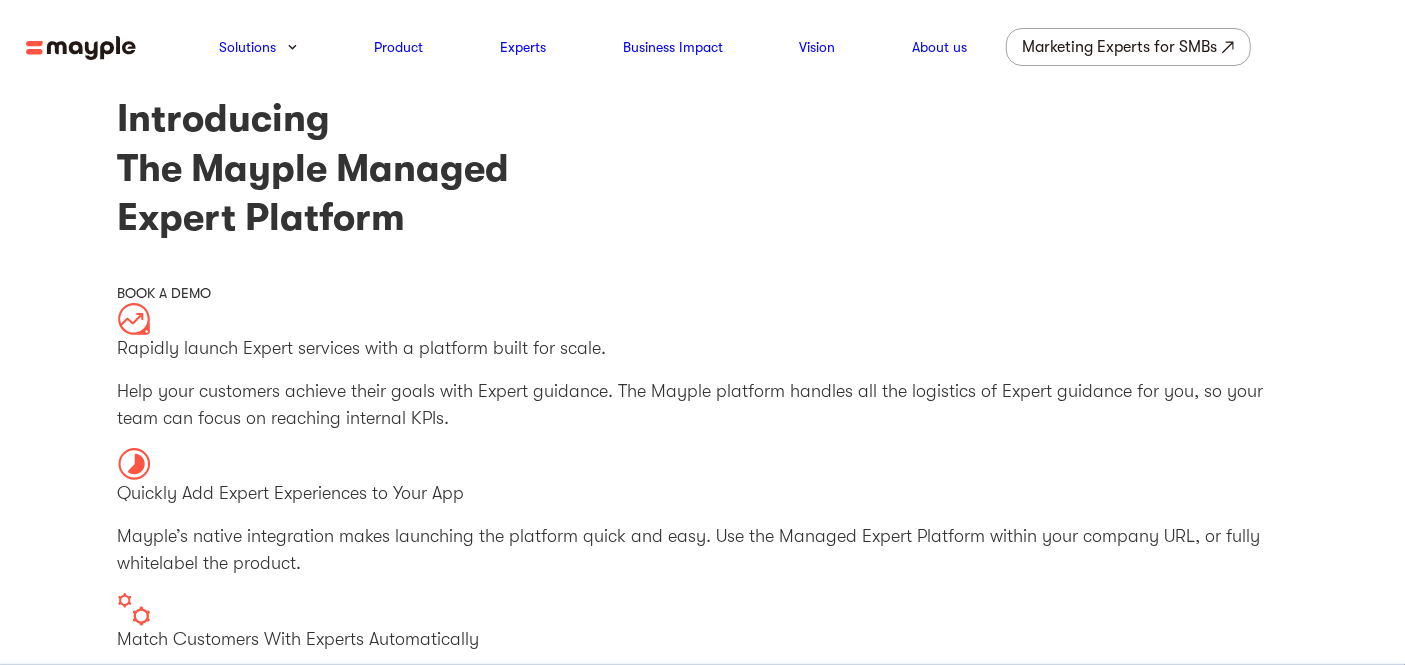 click at bounding box center (81, 48) 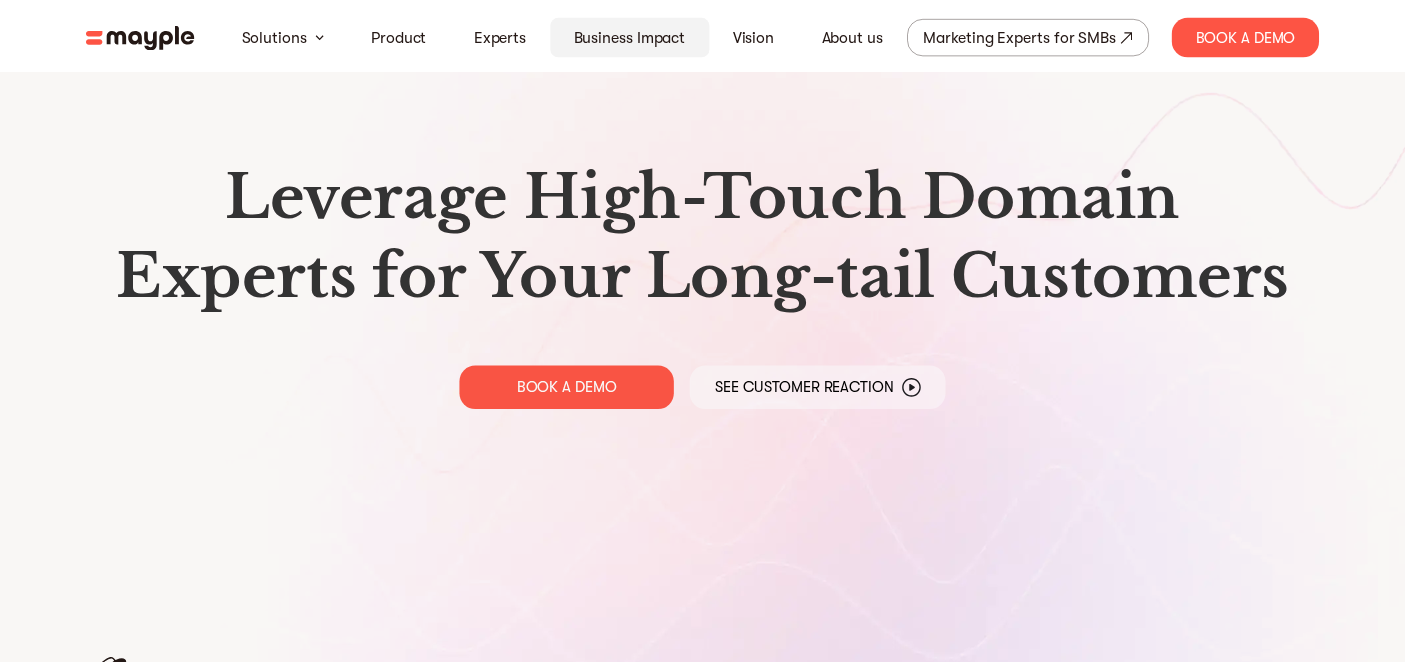 scroll, scrollTop: 0, scrollLeft: 0, axis: both 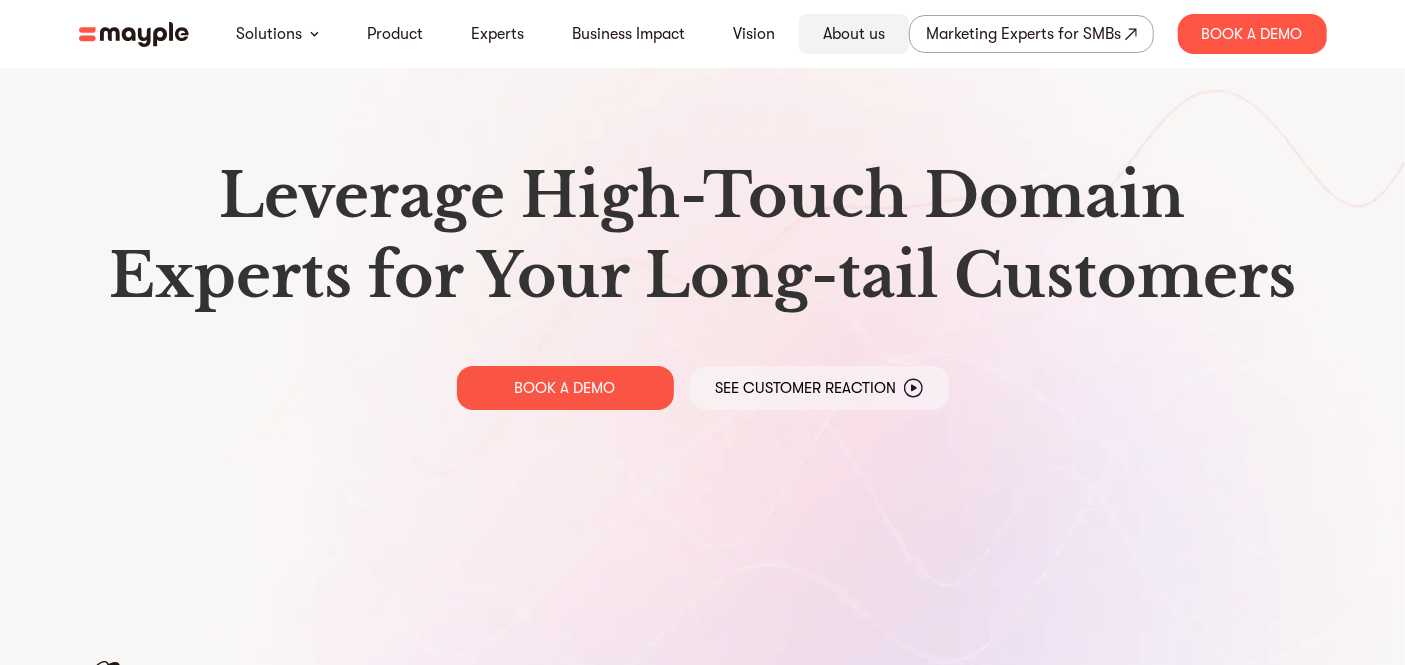 click on "About us" at bounding box center (854, 34) 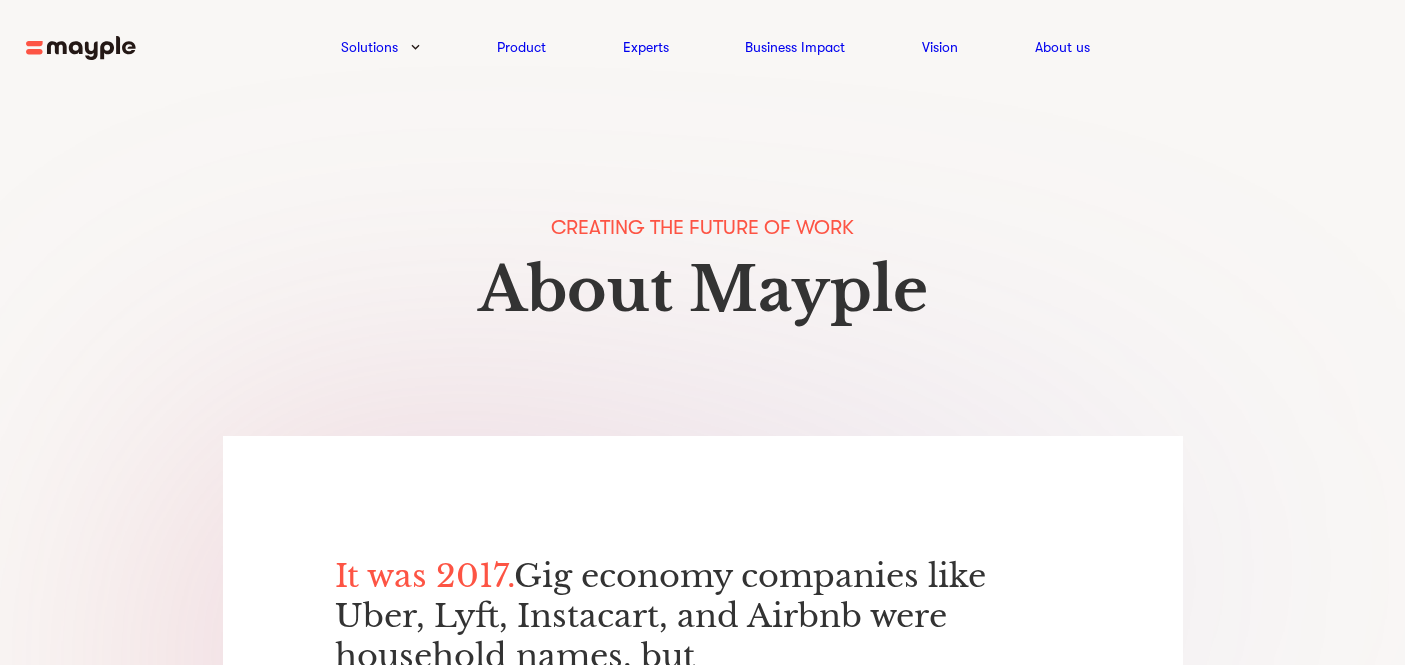 scroll, scrollTop: 0, scrollLeft: 0, axis: both 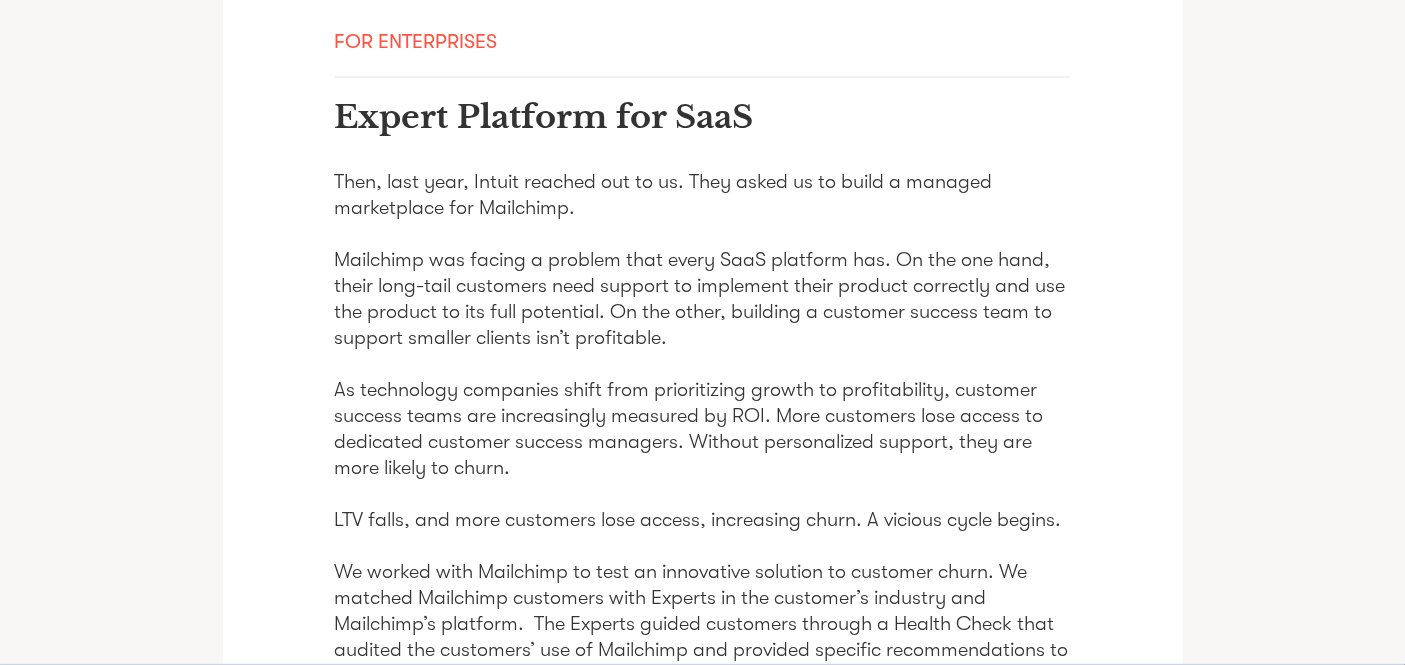 drag, startPoint x: 1414, startPoint y: 68, endPoint x: 1415, endPoint y: 397, distance: 329.00153 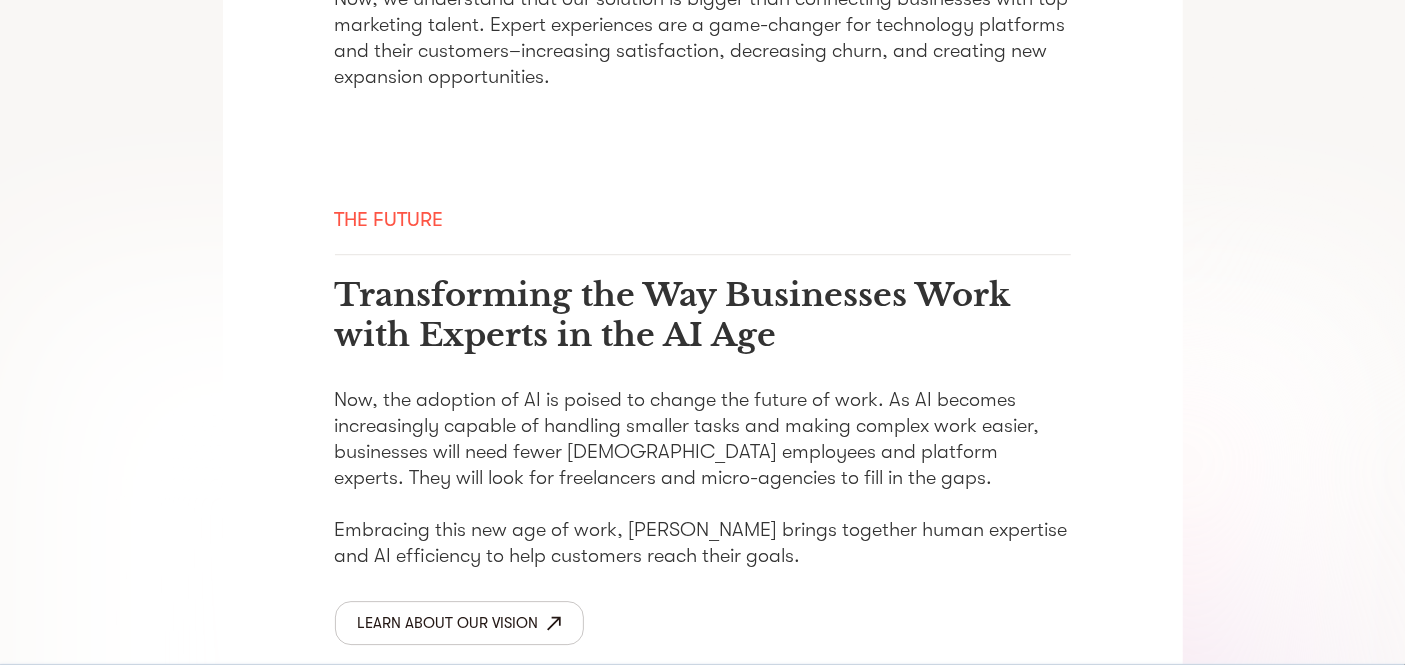 scroll, scrollTop: 3125, scrollLeft: 0, axis: vertical 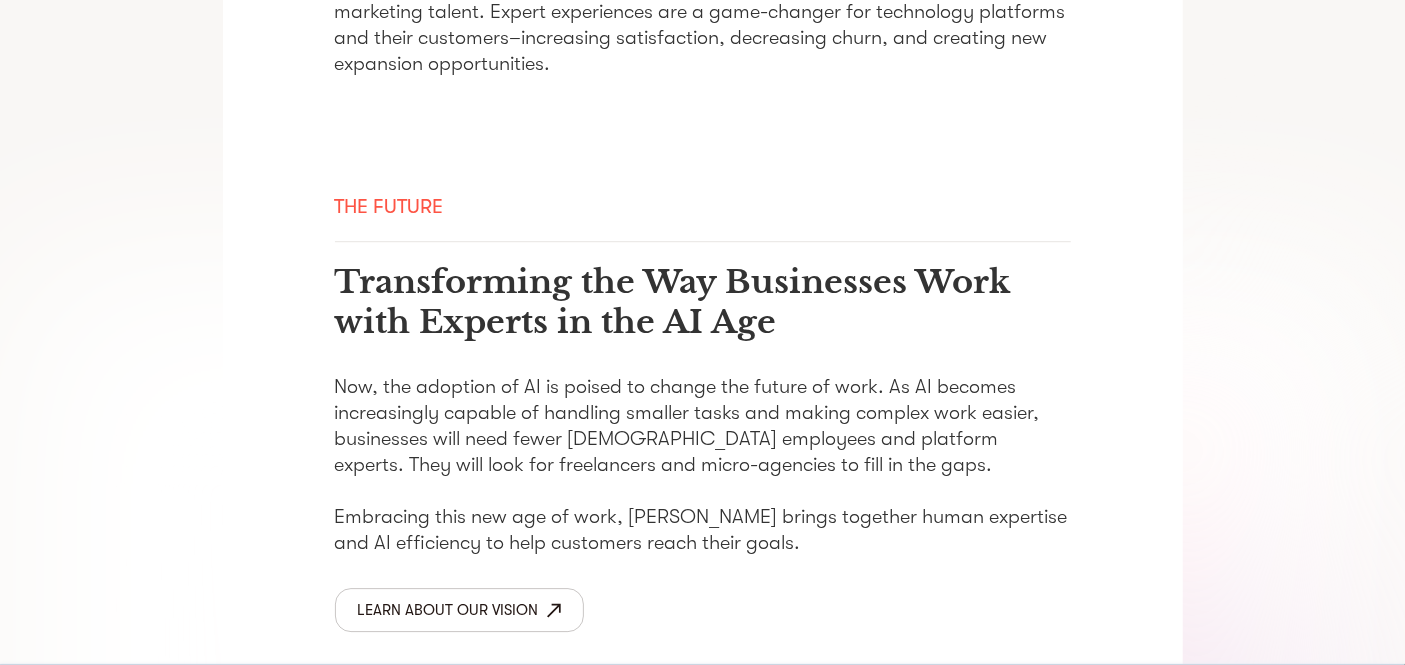 click at bounding box center [554, 610] 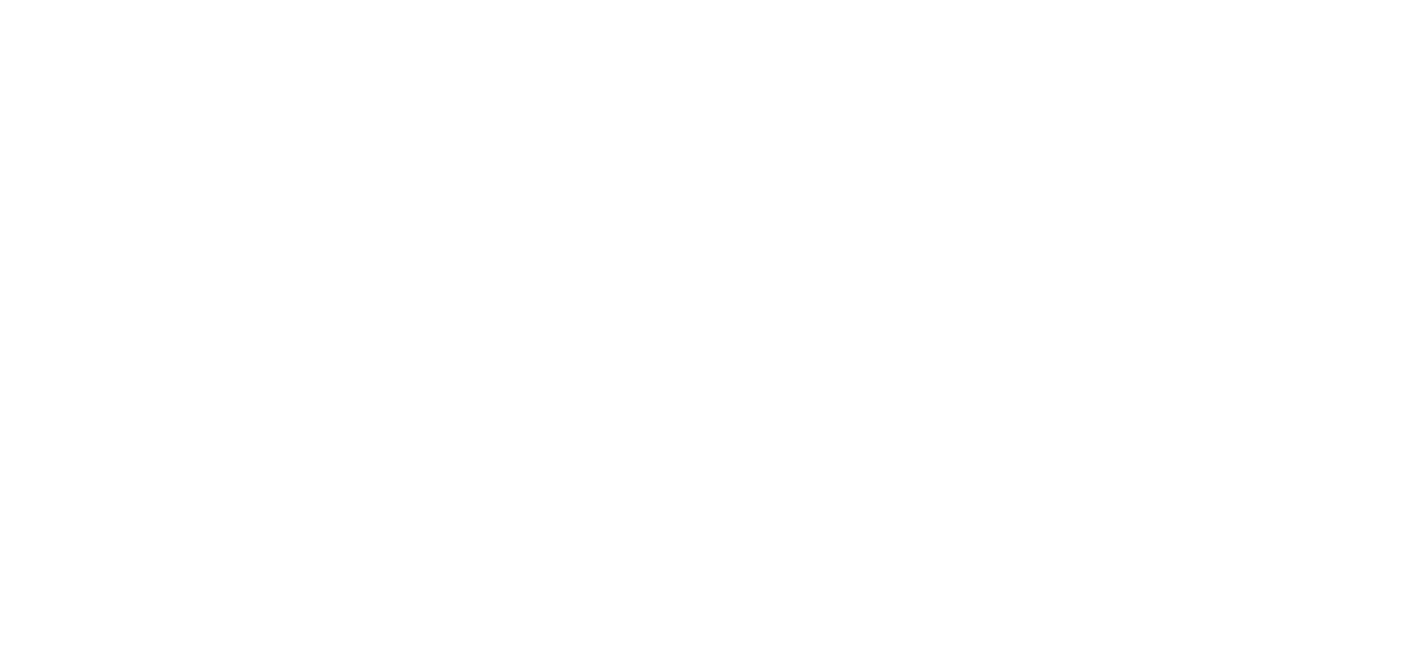 scroll, scrollTop: 0, scrollLeft: 0, axis: both 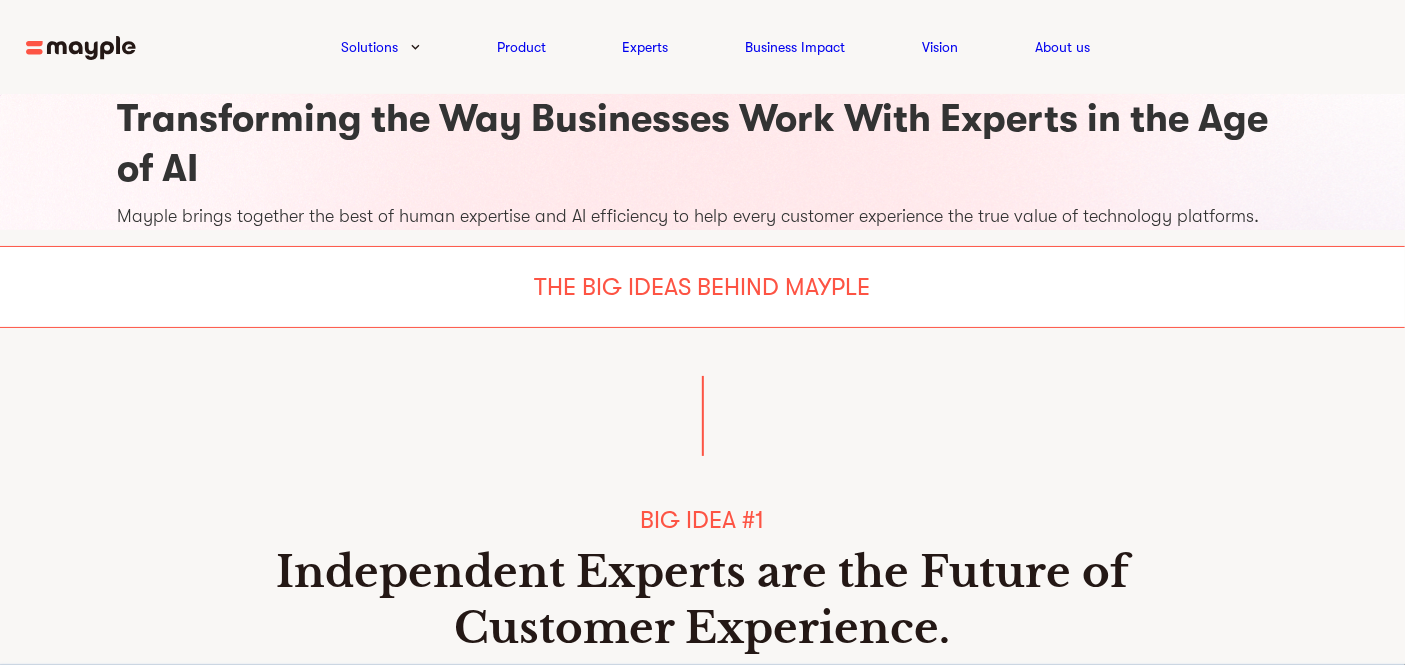 drag, startPoint x: 1414, startPoint y: 401, endPoint x: 1421, endPoint y: 49, distance: 352.0696 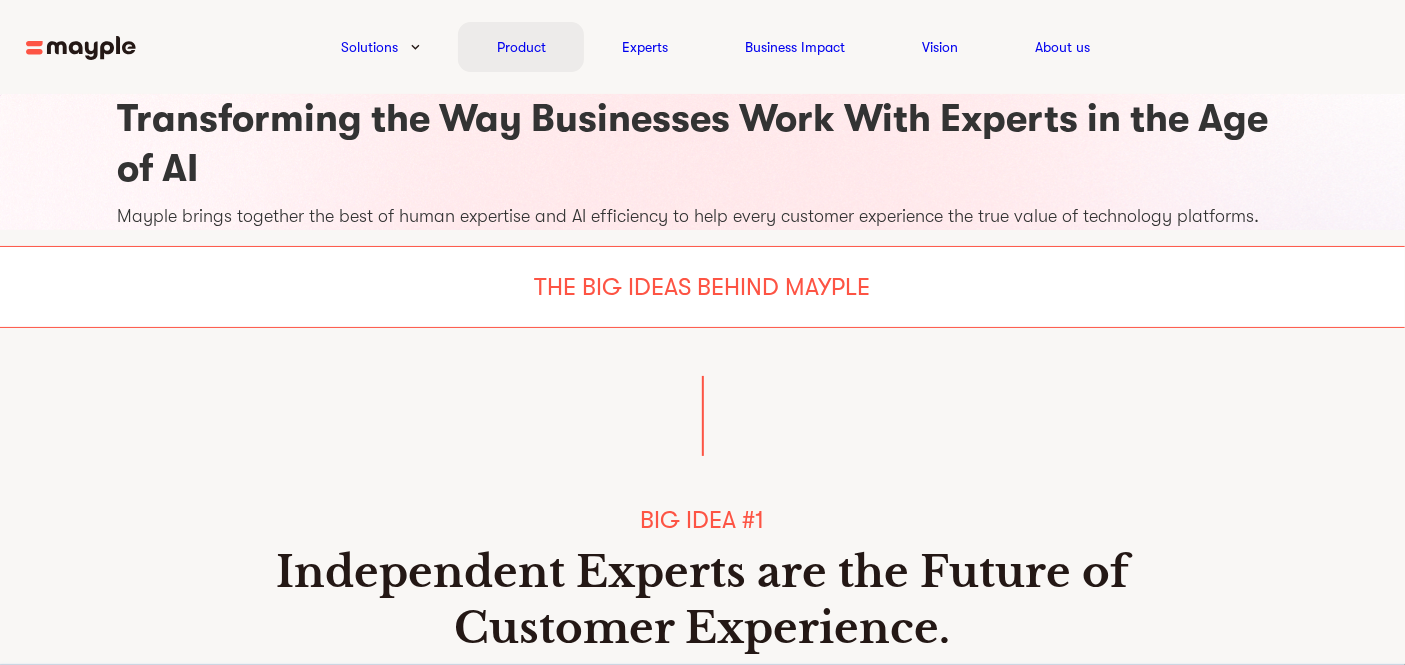 click on "Product" at bounding box center [521, 47] 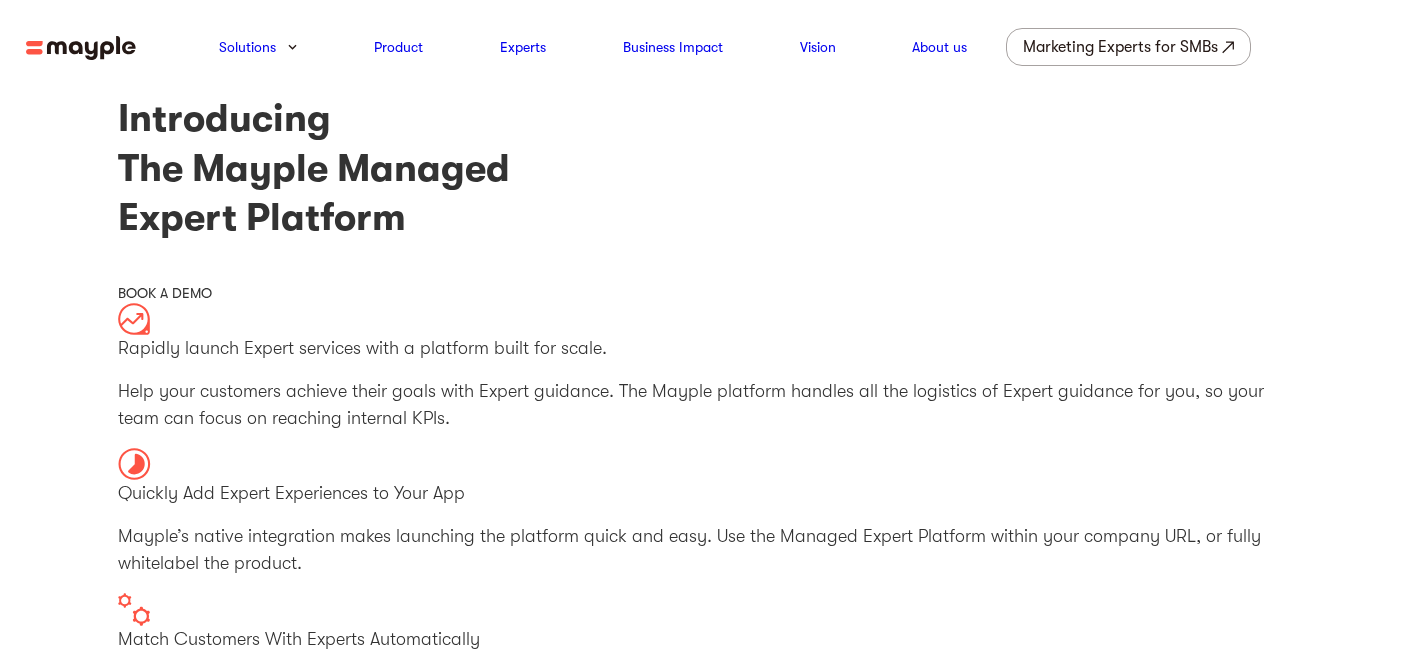 scroll, scrollTop: 0, scrollLeft: 0, axis: both 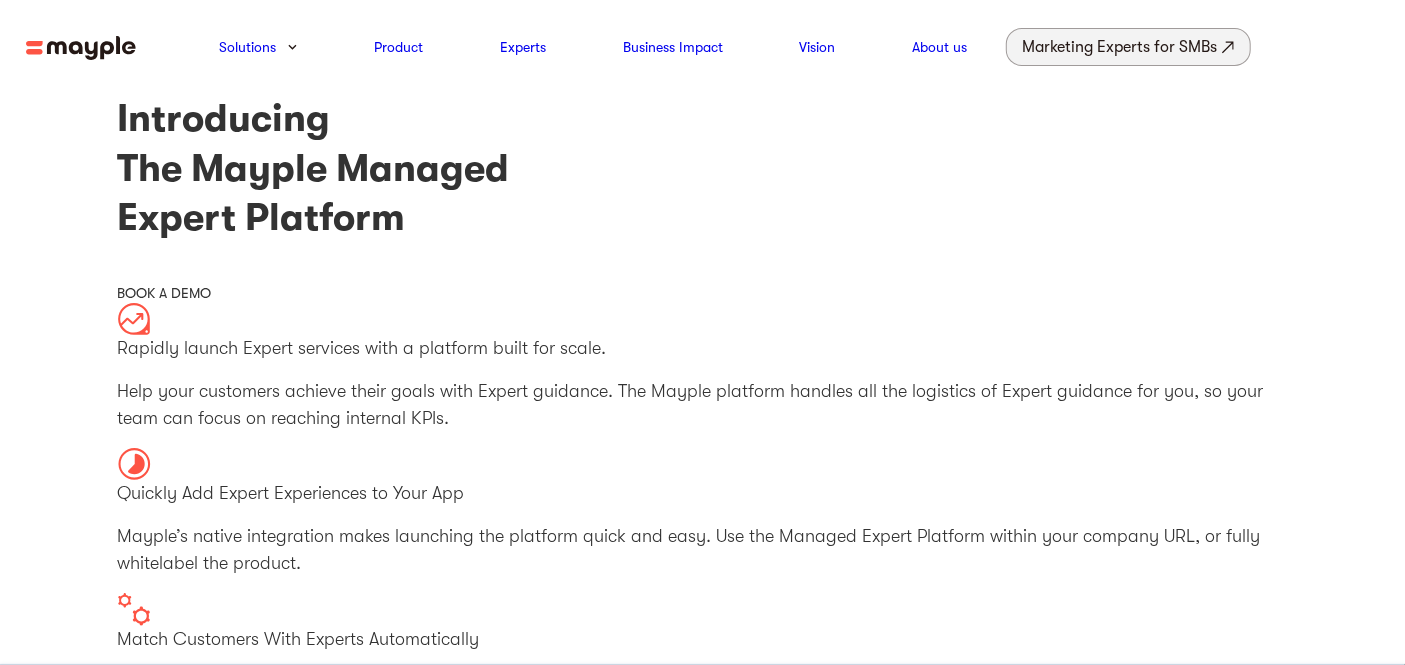 click on "Marketing Experts for SMBs" at bounding box center (1120, 47) 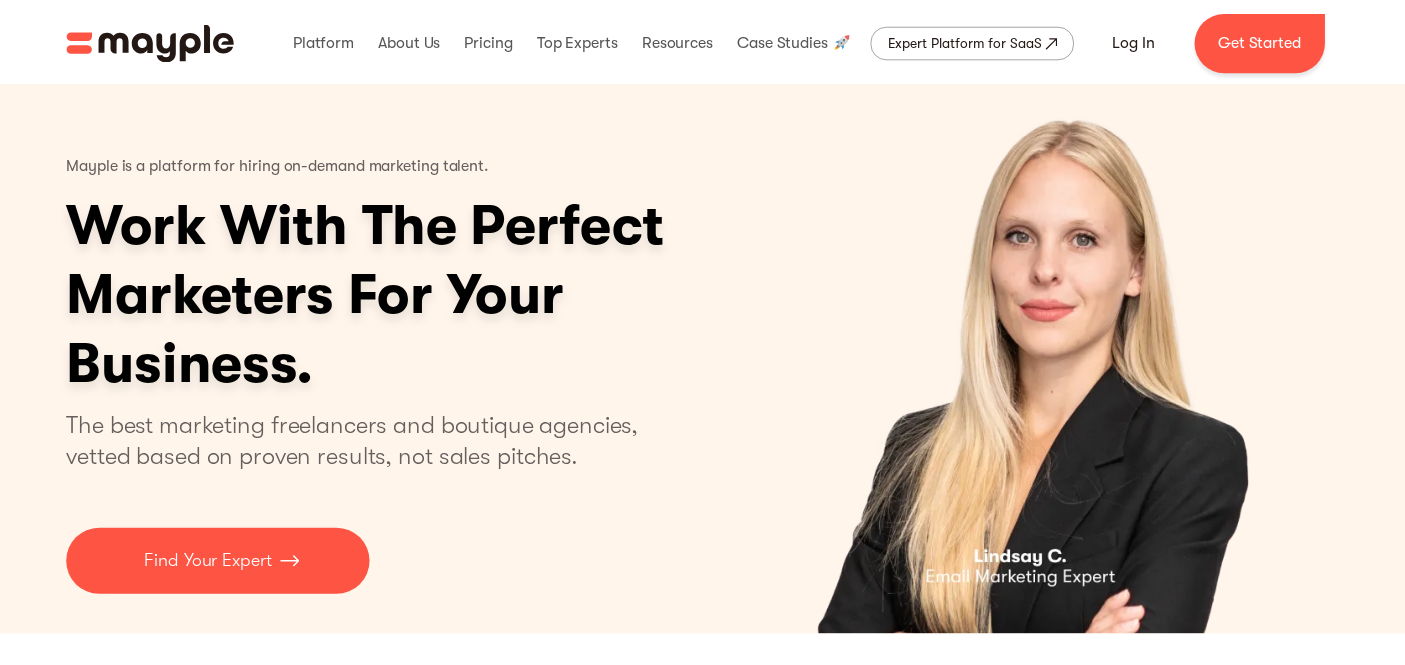 scroll, scrollTop: 0, scrollLeft: 0, axis: both 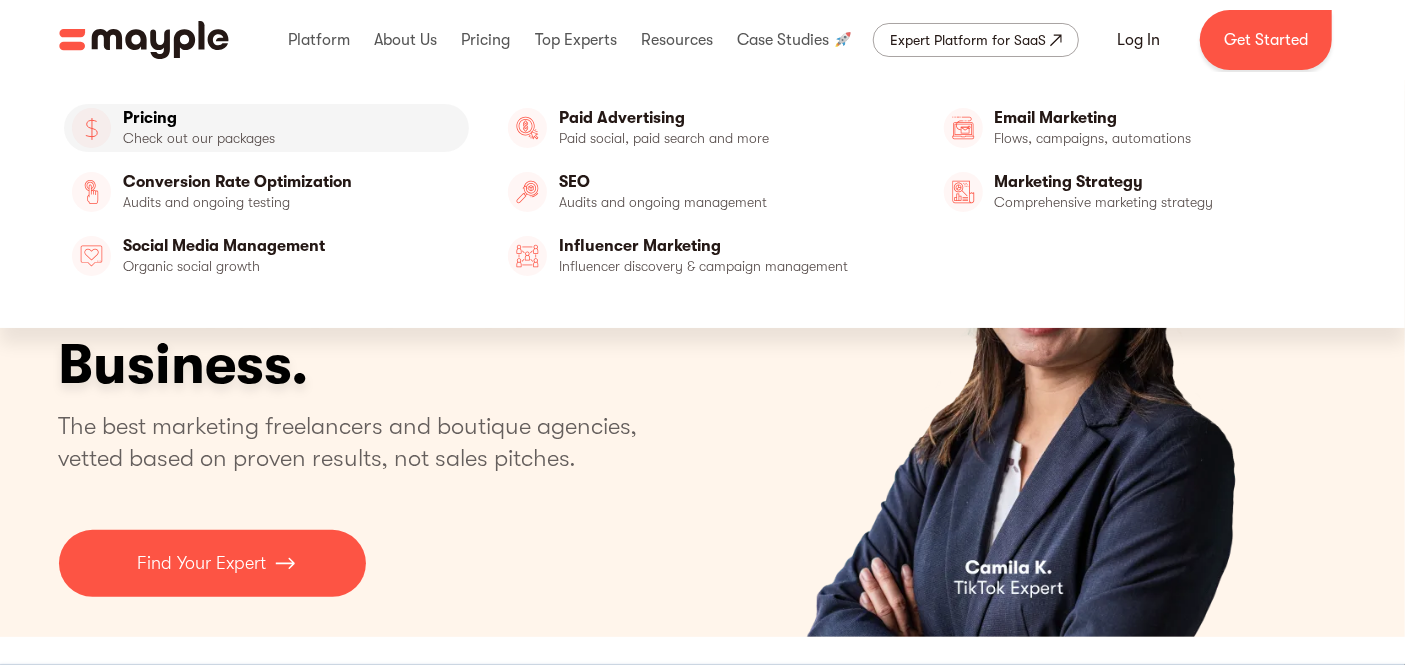 click on "Pricing" at bounding box center (266, 128) 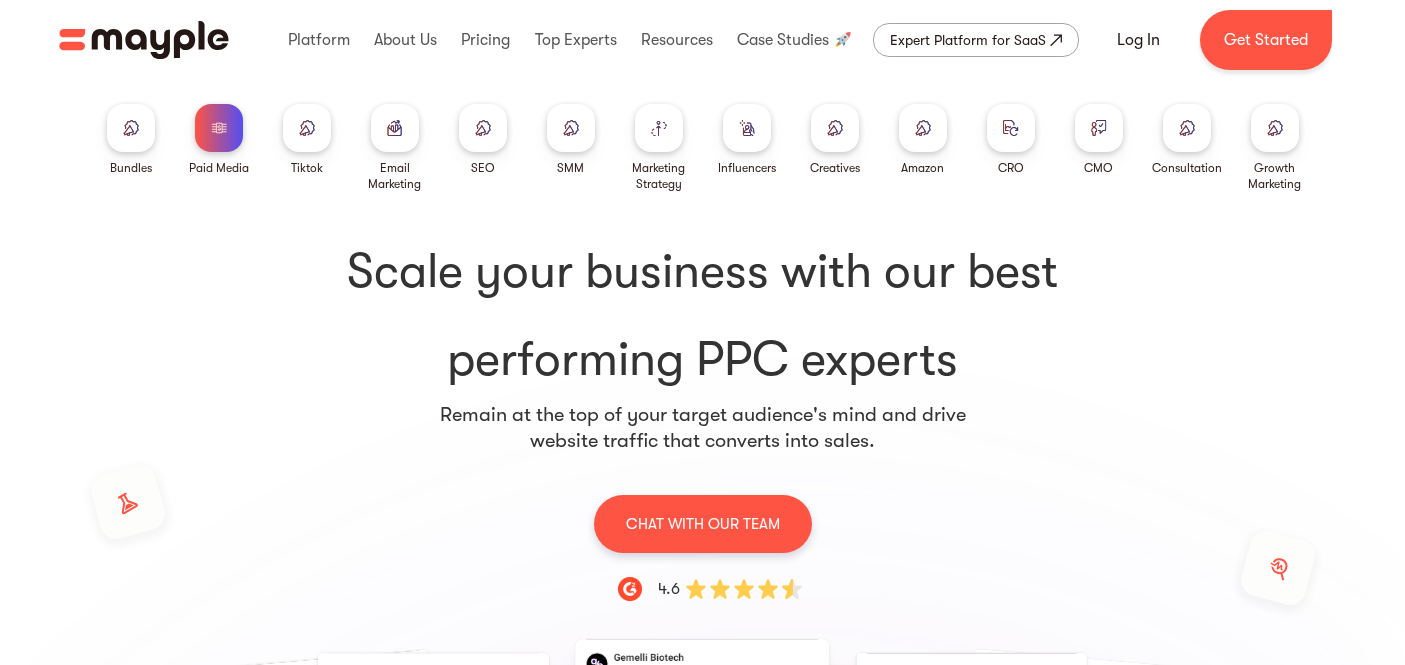 scroll, scrollTop: 0, scrollLeft: 0, axis: both 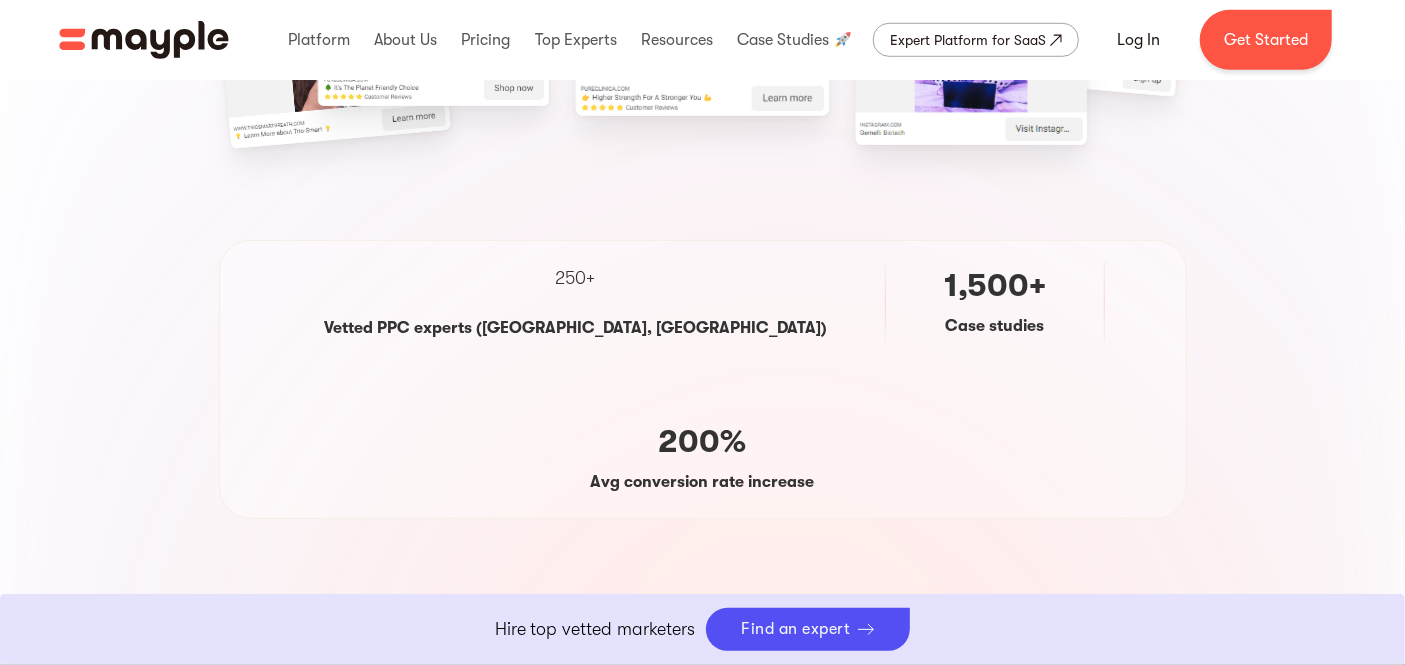 drag, startPoint x: 1409, startPoint y: 61, endPoint x: 1414, endPoint y: 156, distance: 95.131485 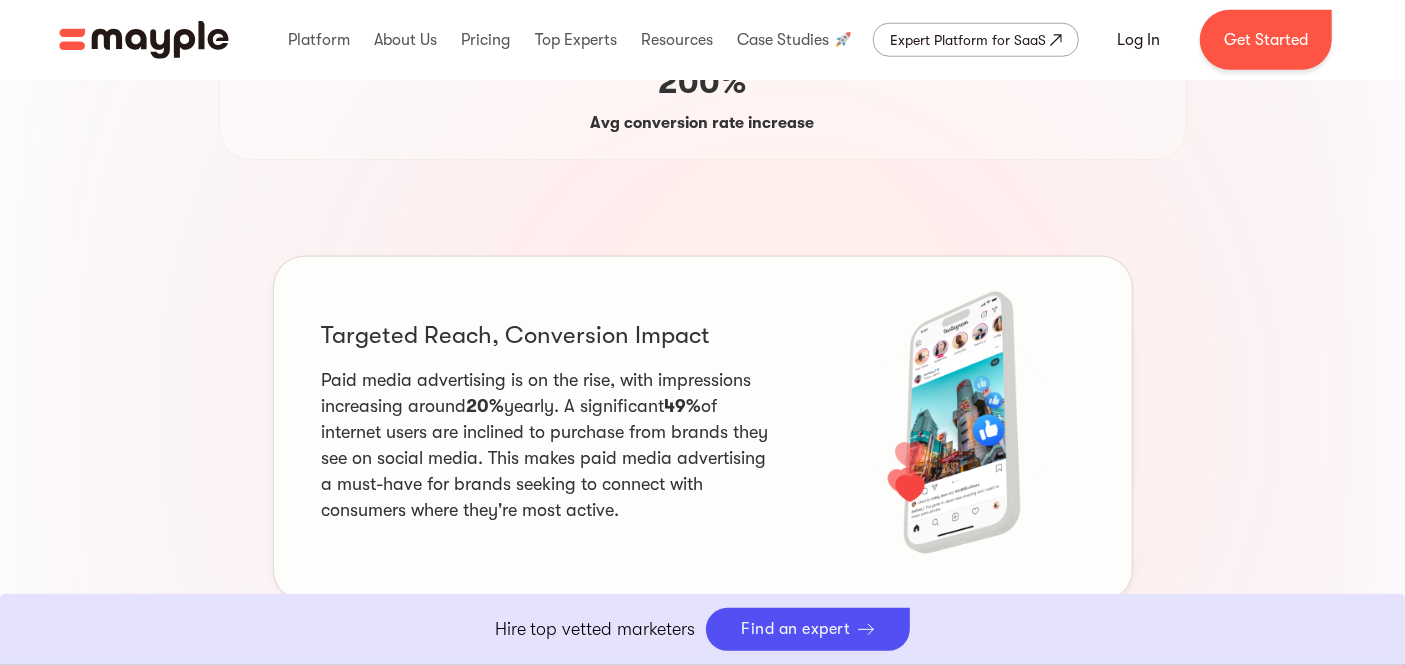 scroll, scrollTop: 1135, scrollLeft: 0, axis: vertical 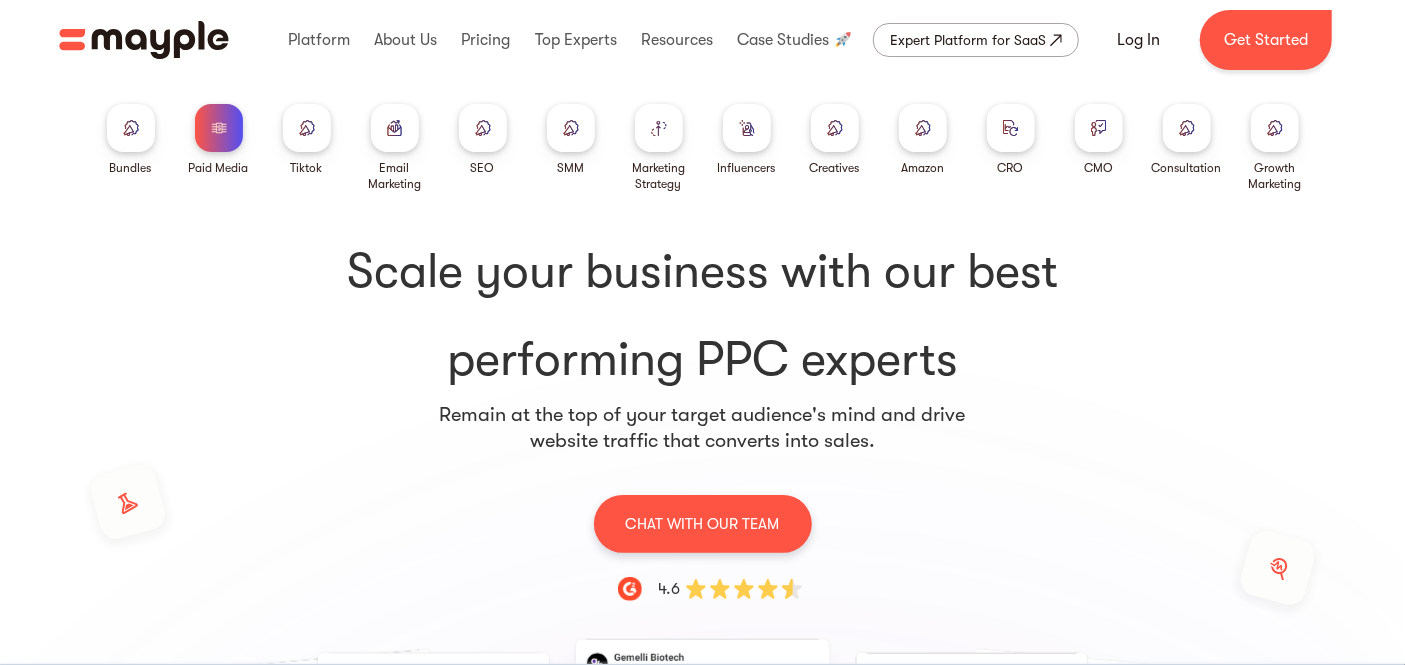 click at bounding box center (395, 128) 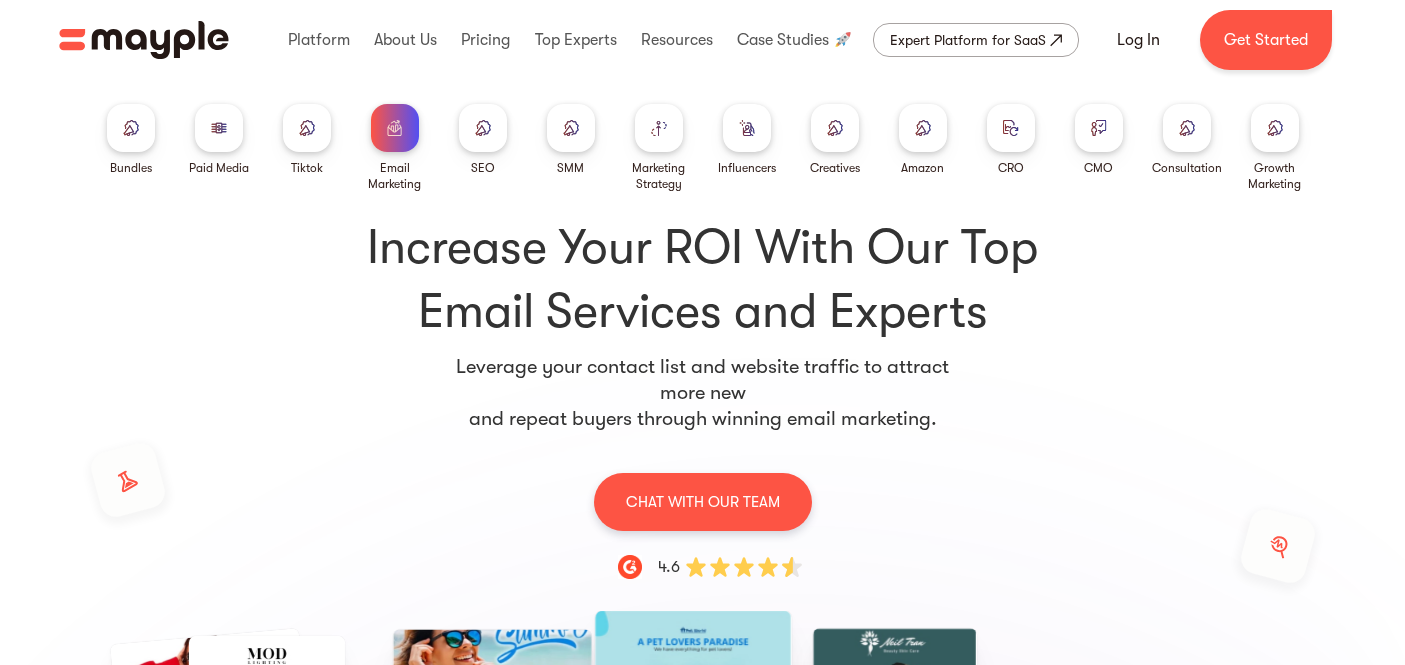 scroll, scrollTop: 0, scrollLeft: 0, axis: both 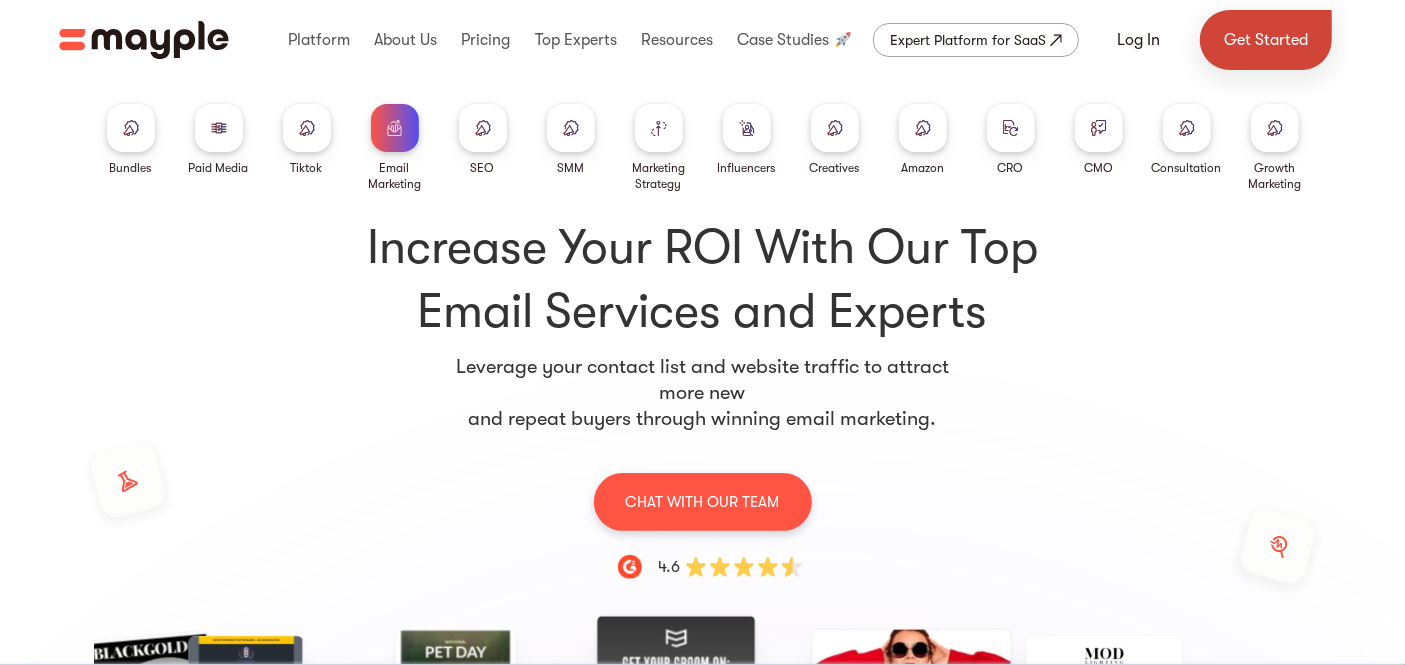 click on "Get Started" at bounding box center [1266, 40] 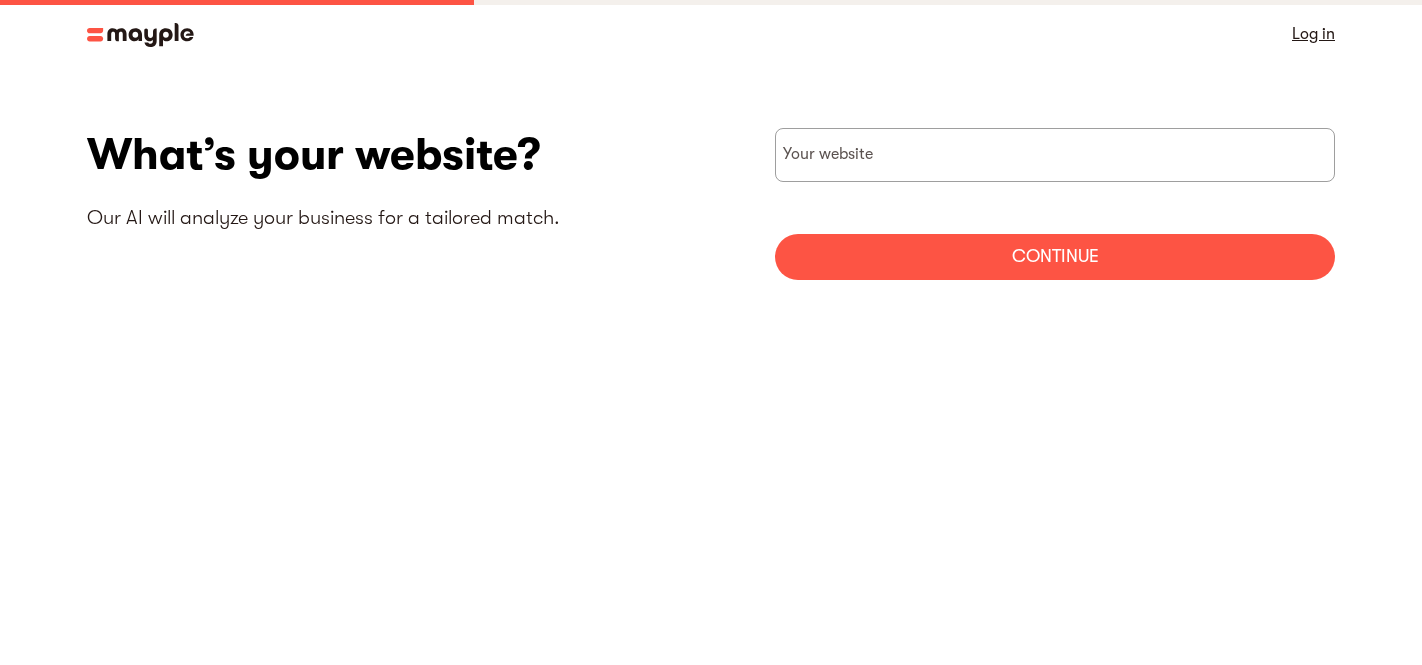 scroll, scrollTop: 0, scrollLeft: 0, axis: both 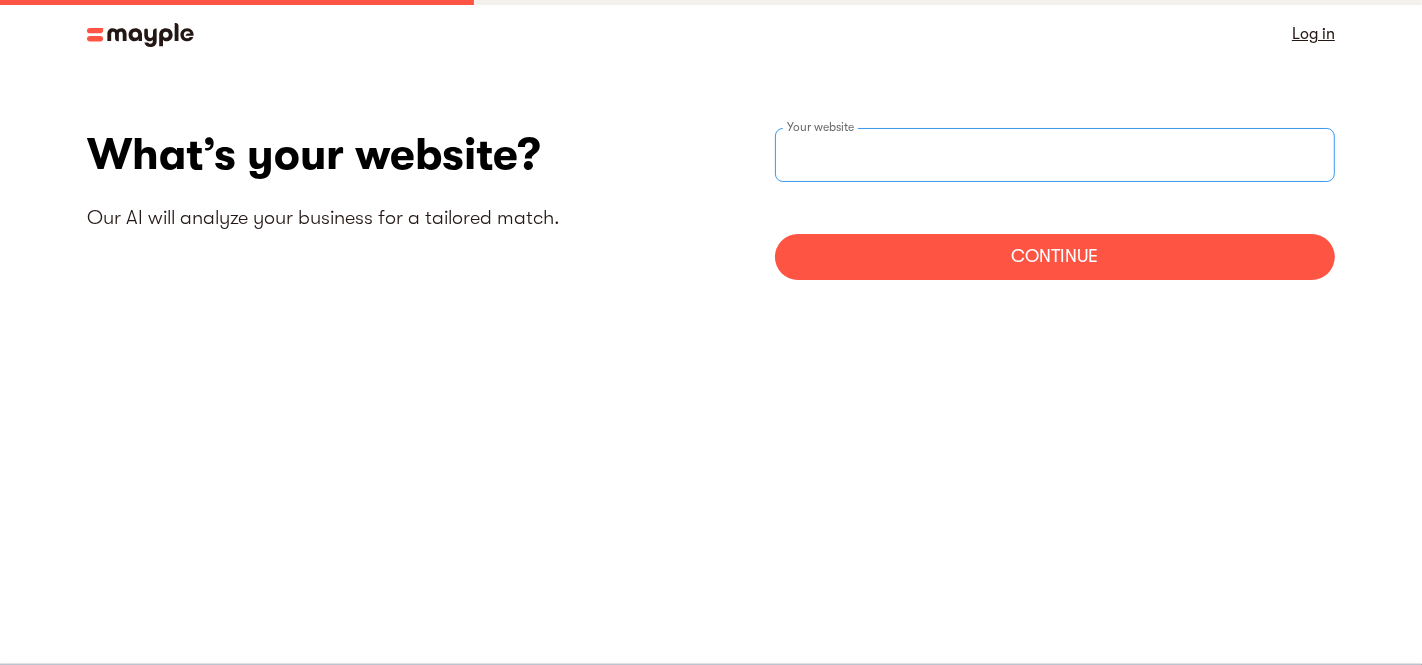 click at bounding box center [1055, 155] 